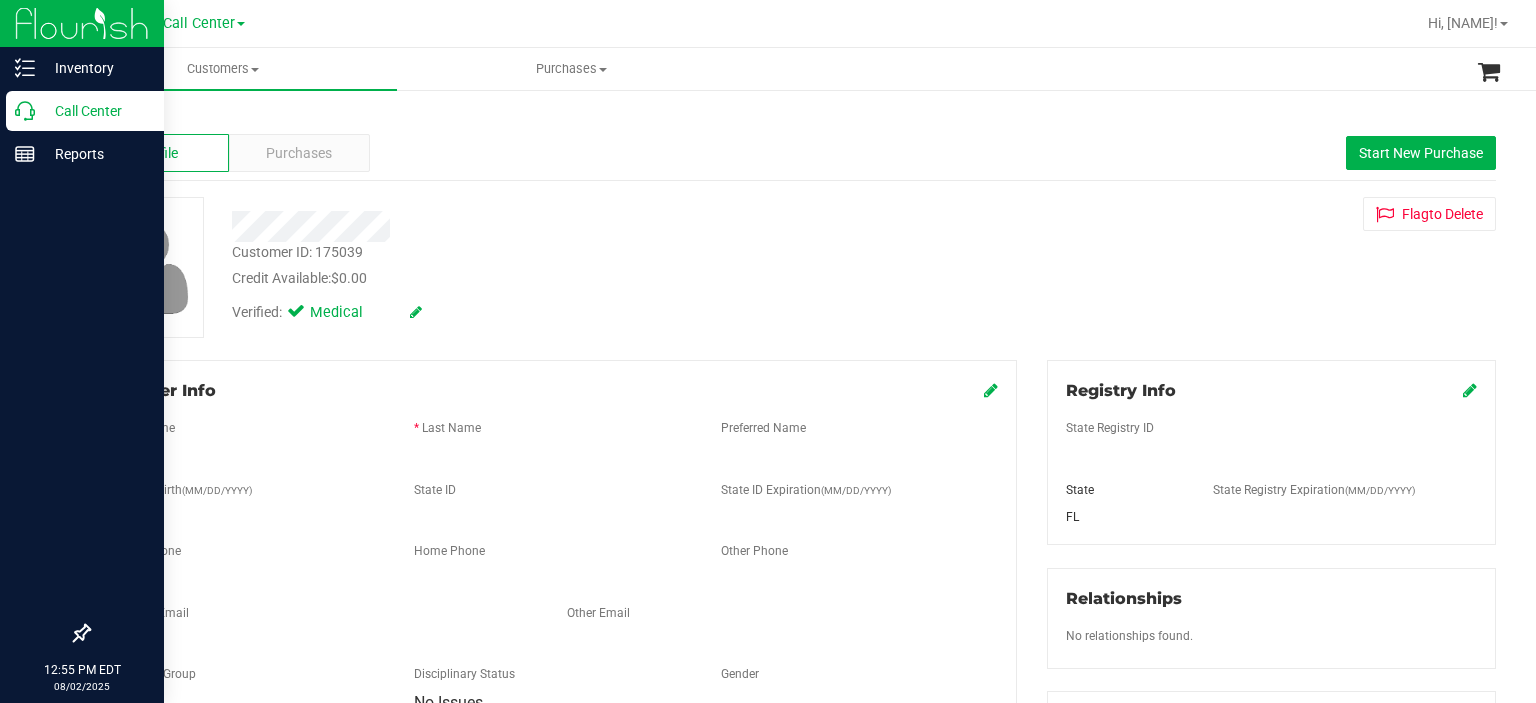 scroll, scrollTop: 0, scrollLeft: 0, axis: both 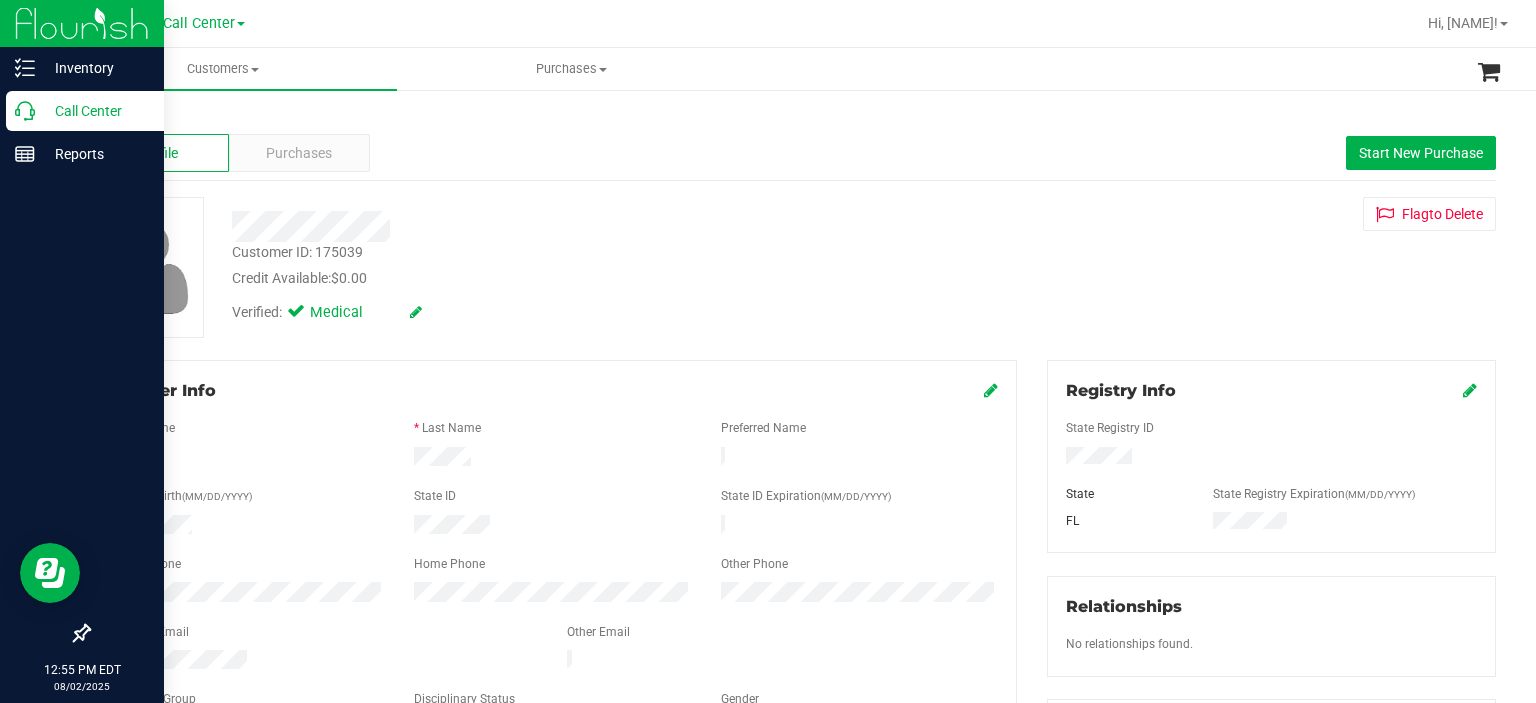 click 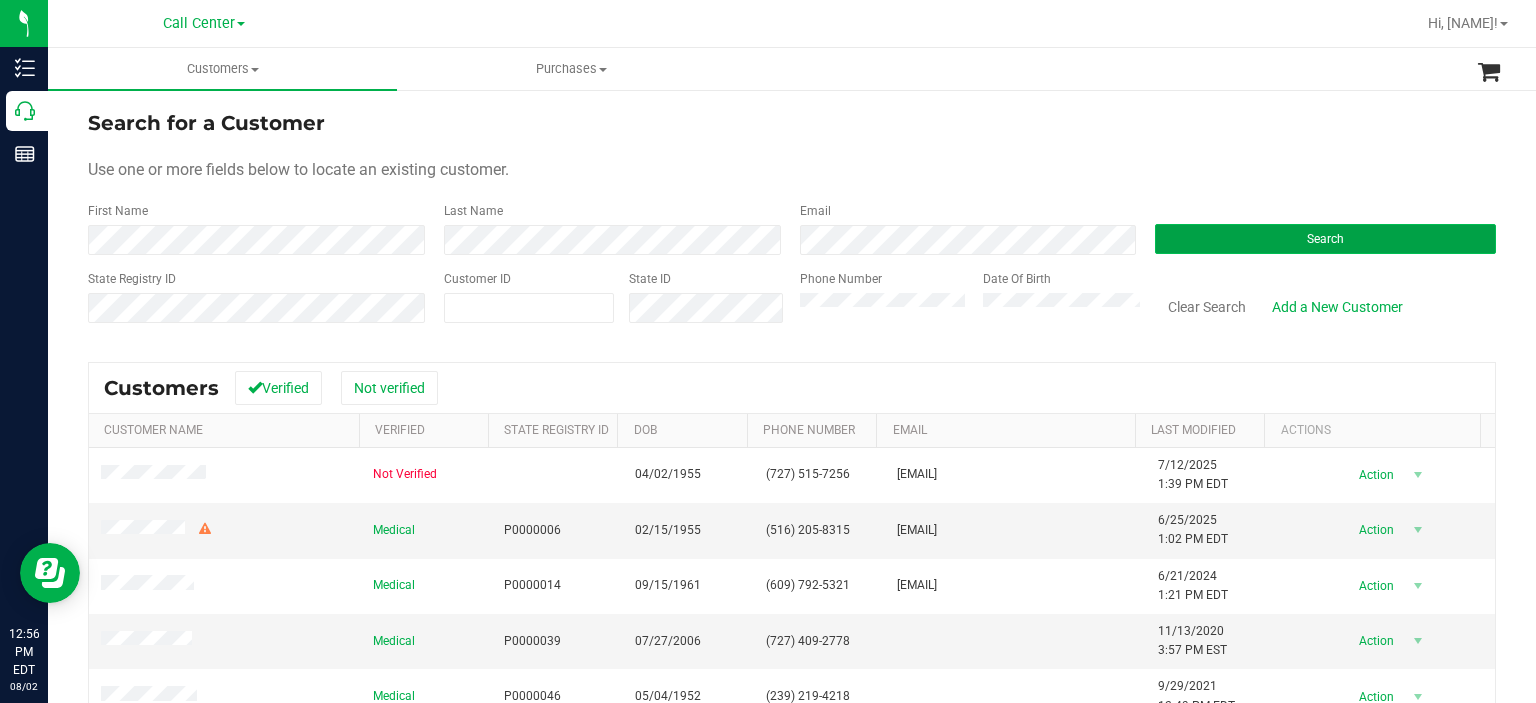 click on "Search" at bounding box center [1325, 239] 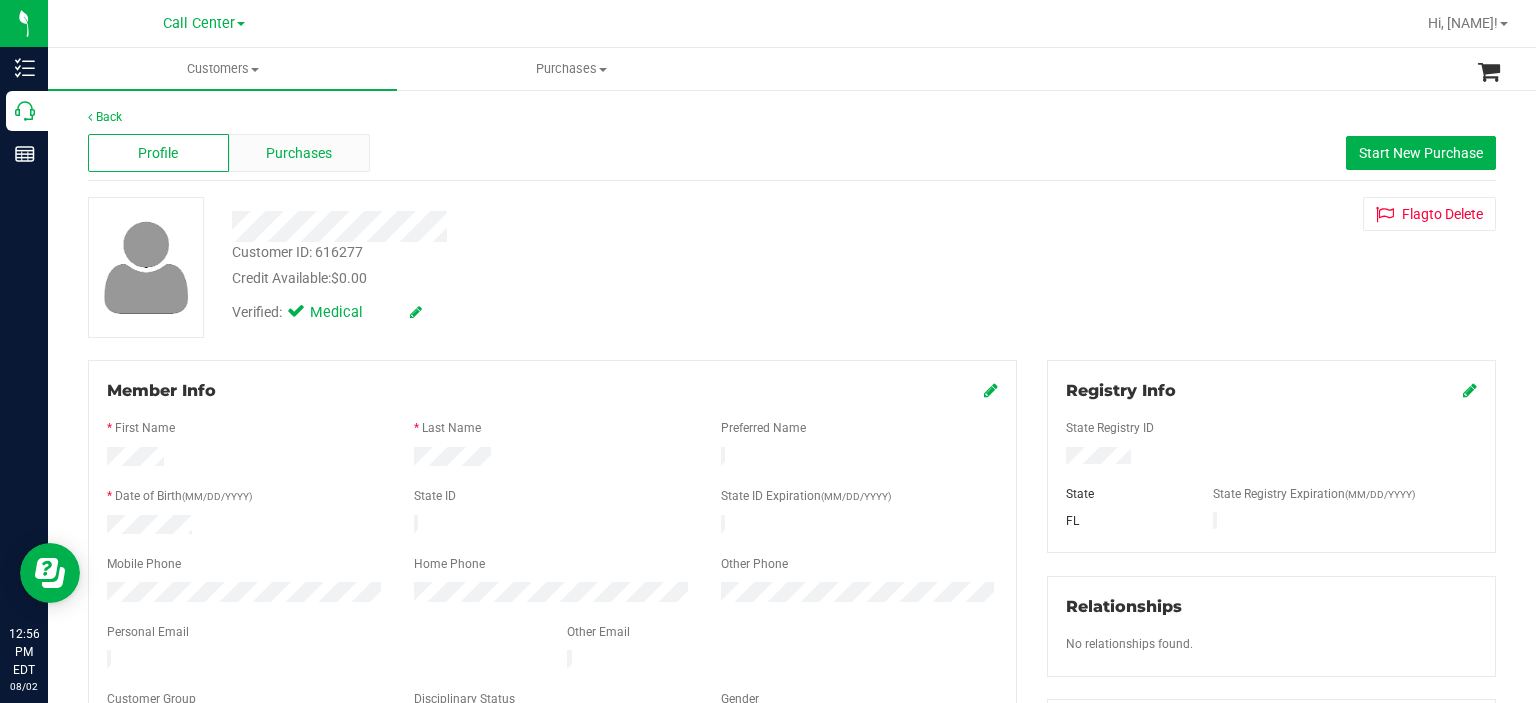 click on "Purchases" at bounding box center [299, 153] 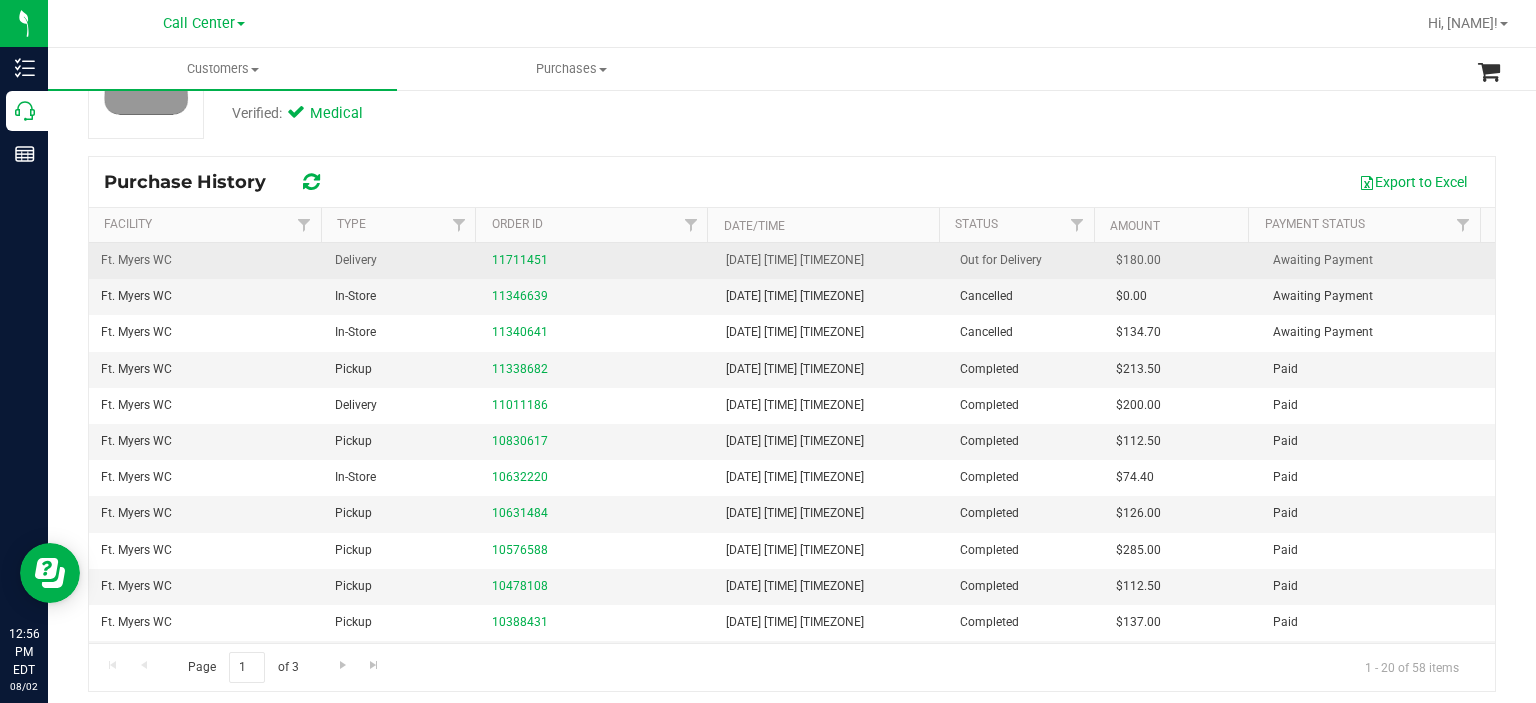 scroll, scrollTop: 200, scrollLeft: 0, axis: vertical 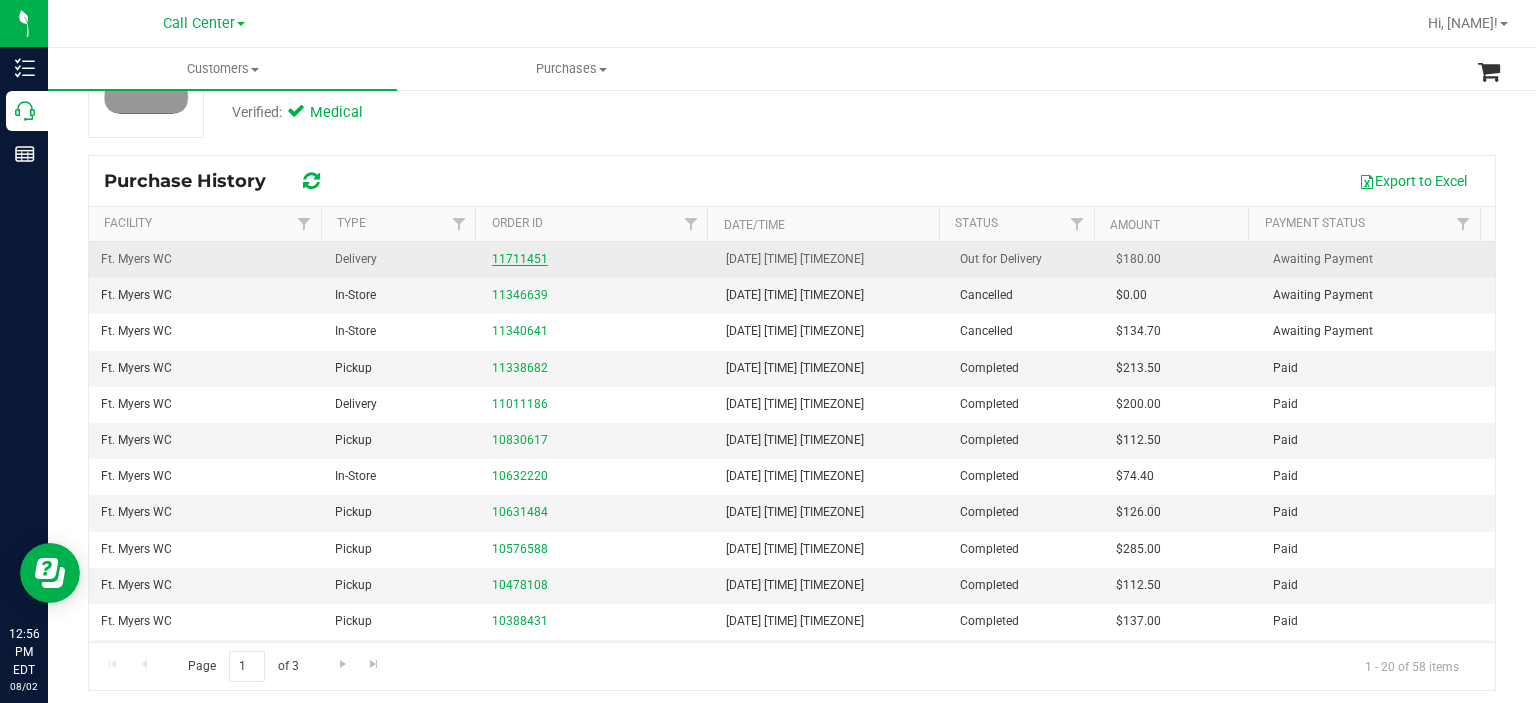 click on "11711451" at bounding box center [520, 259] 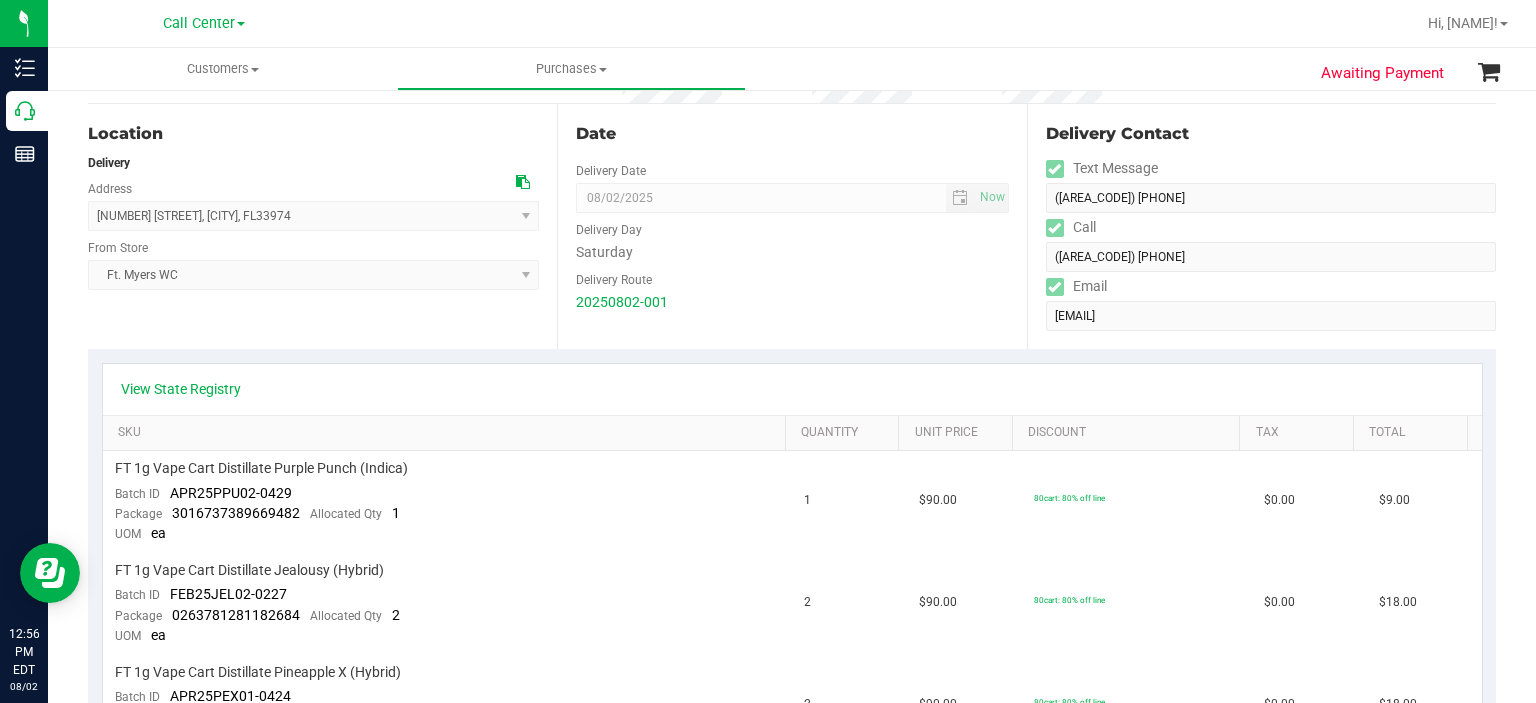 scroll, scrollTop: 0, scrollLeft: 0, axis: both 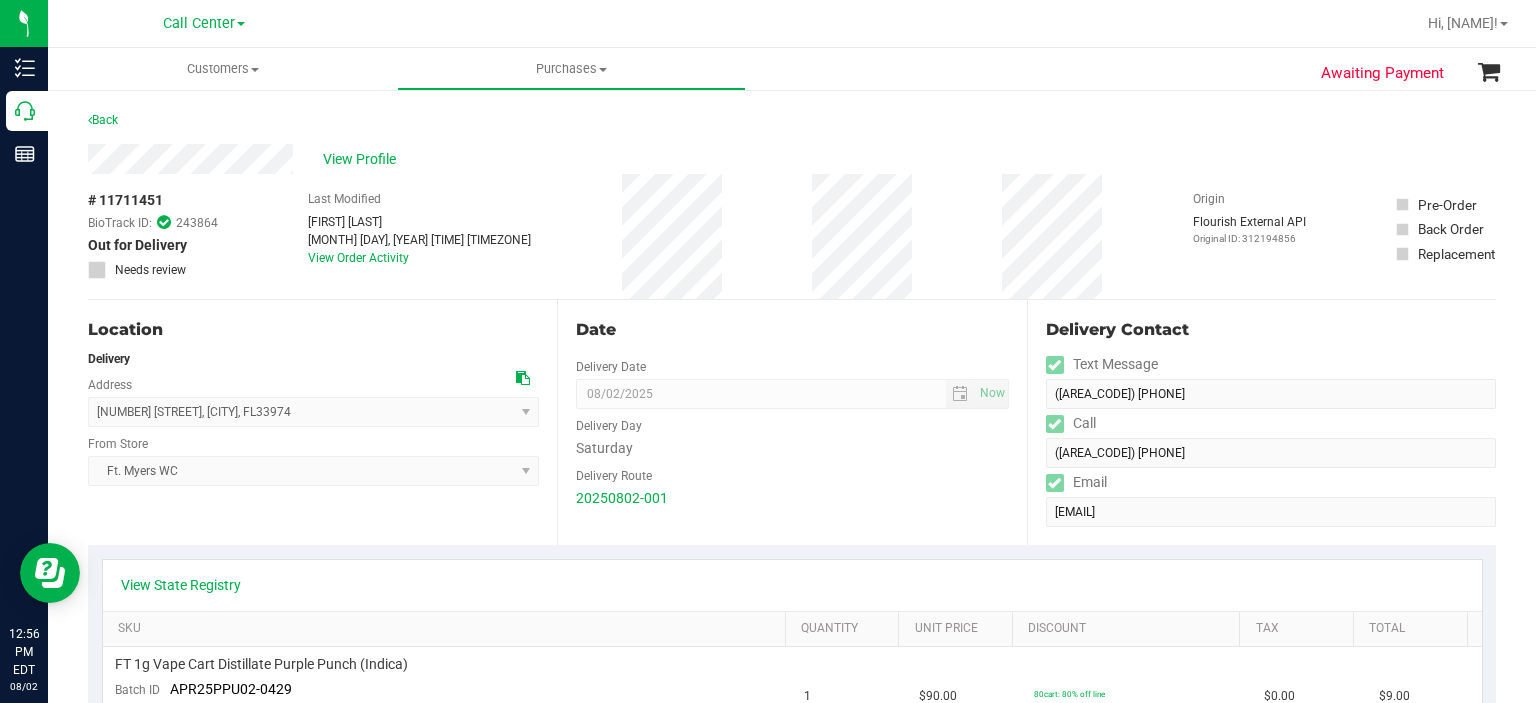 click on "Back" at bounding box center [792, 126] 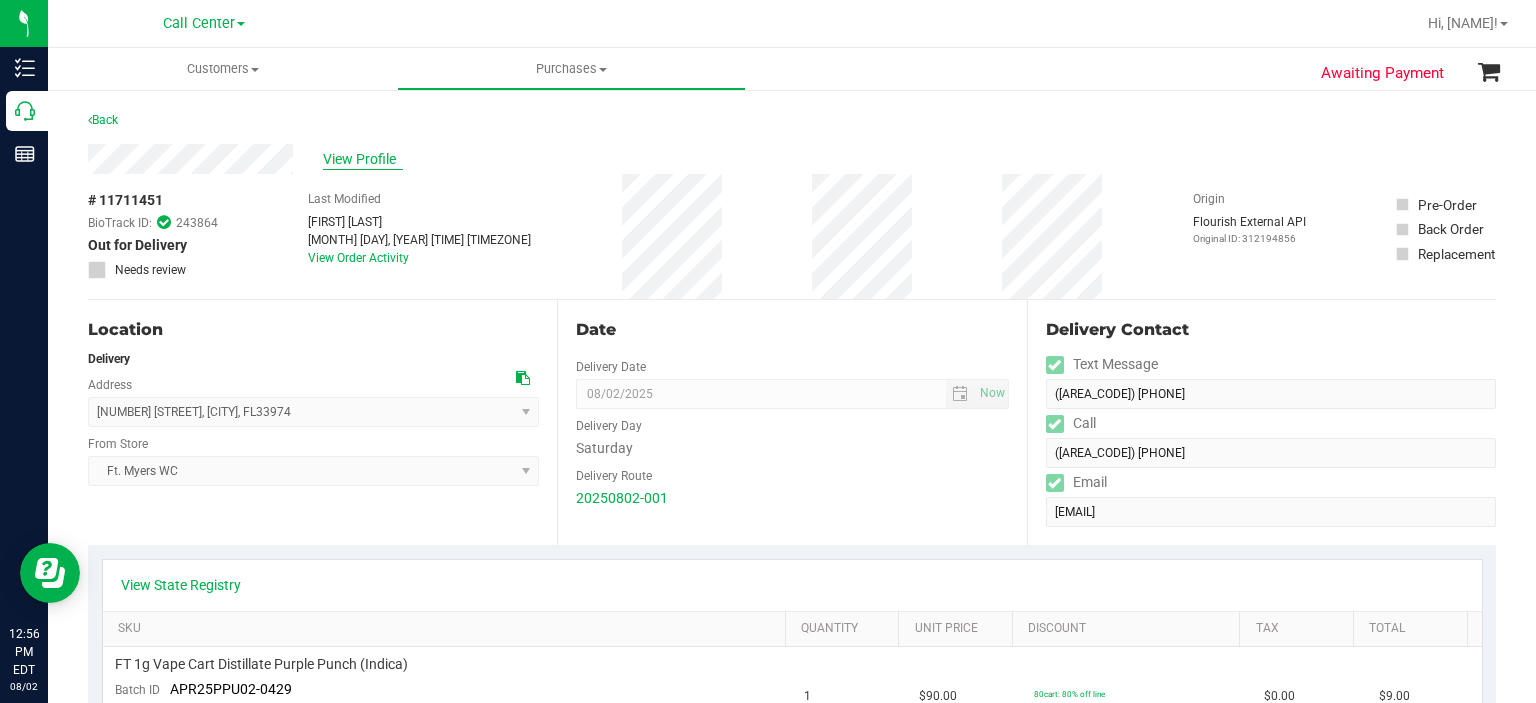 click on "View Profile" at bounding box center [363, 159] 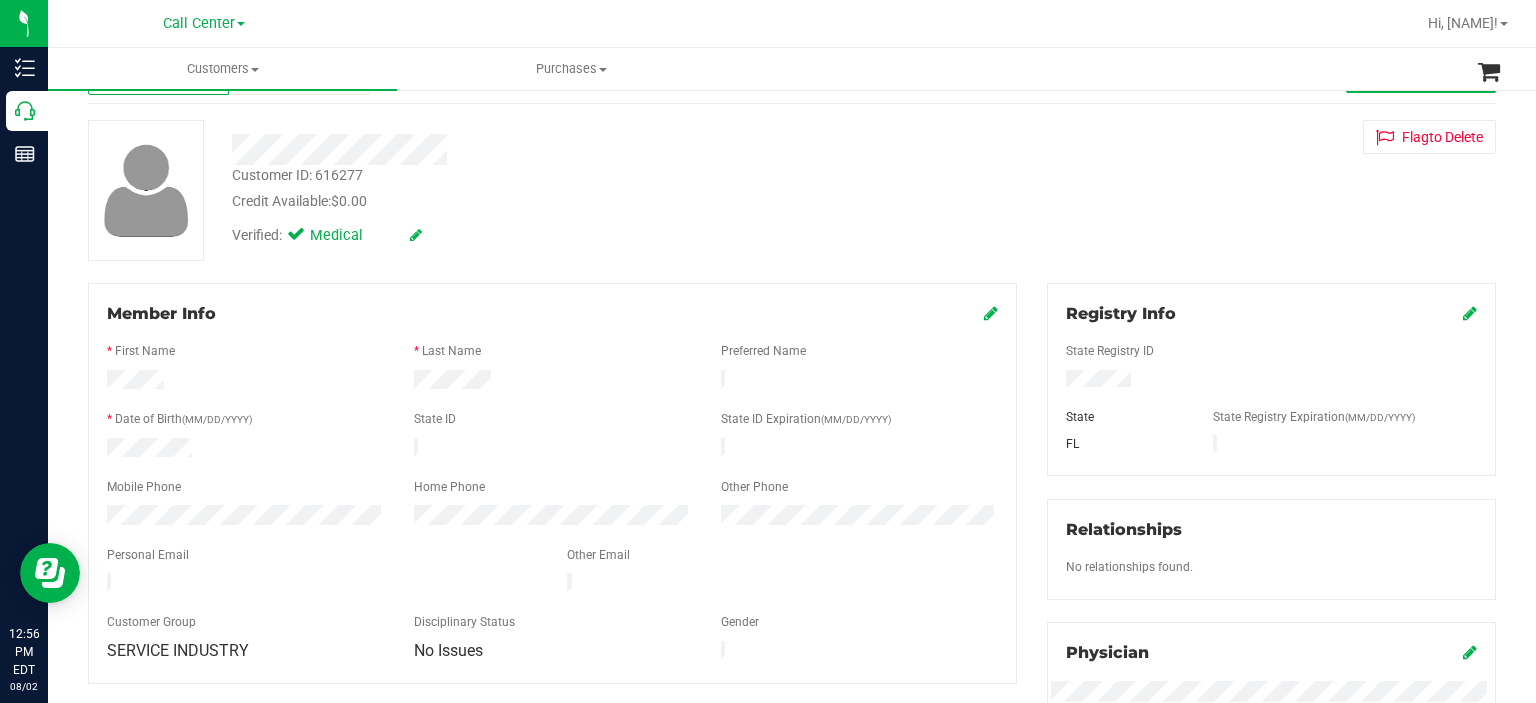scroll, scrollTop: 200, scrollLeft: 0, axis: vertical 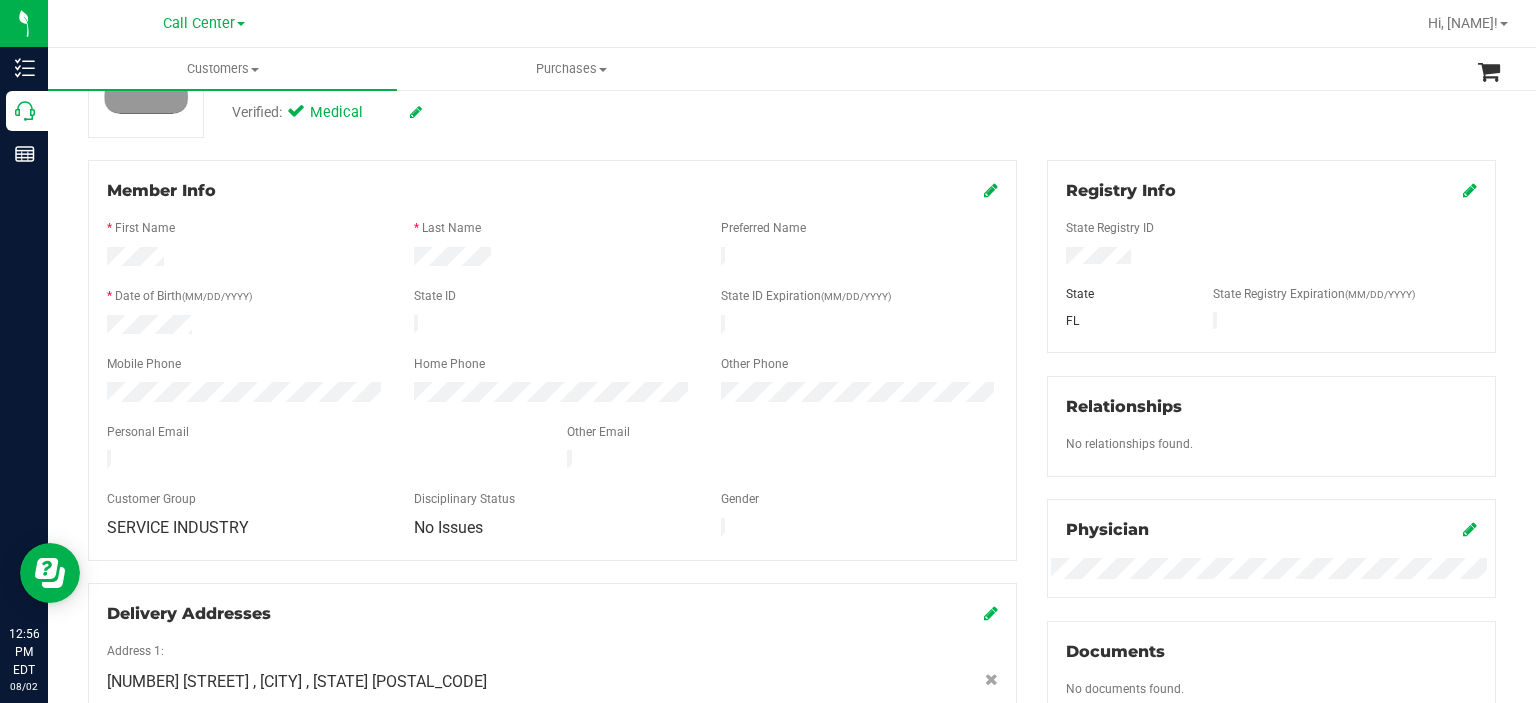 click on "Member Info
*
First Name
*
Last Name
Preferred Name
*
Date of Birth
(MM/DD/YYYY)
State ID
State ID Expiration
(MM/DD/YYYY)" at bounding box center (552, 360) 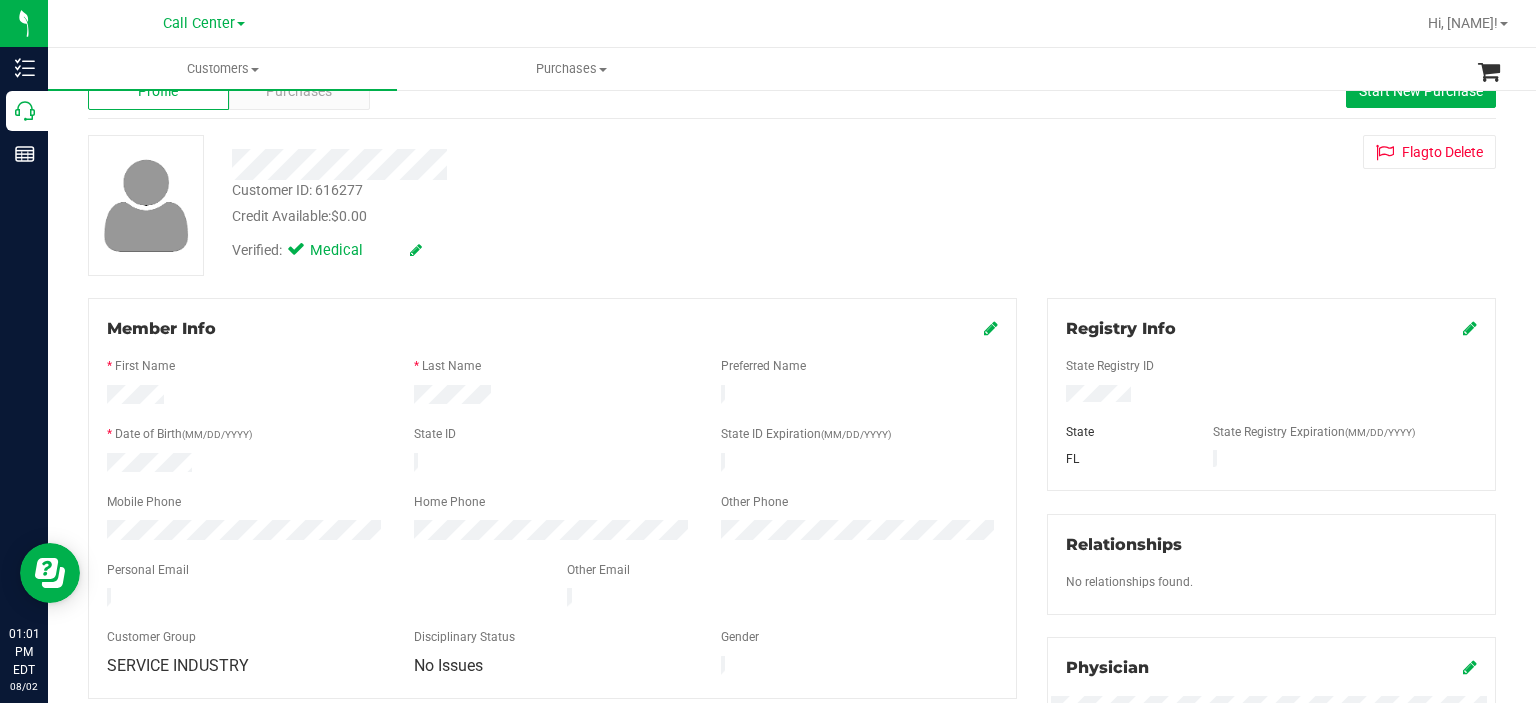 scroll, scrollTop: 0, scrollLeft: 0, axis: both 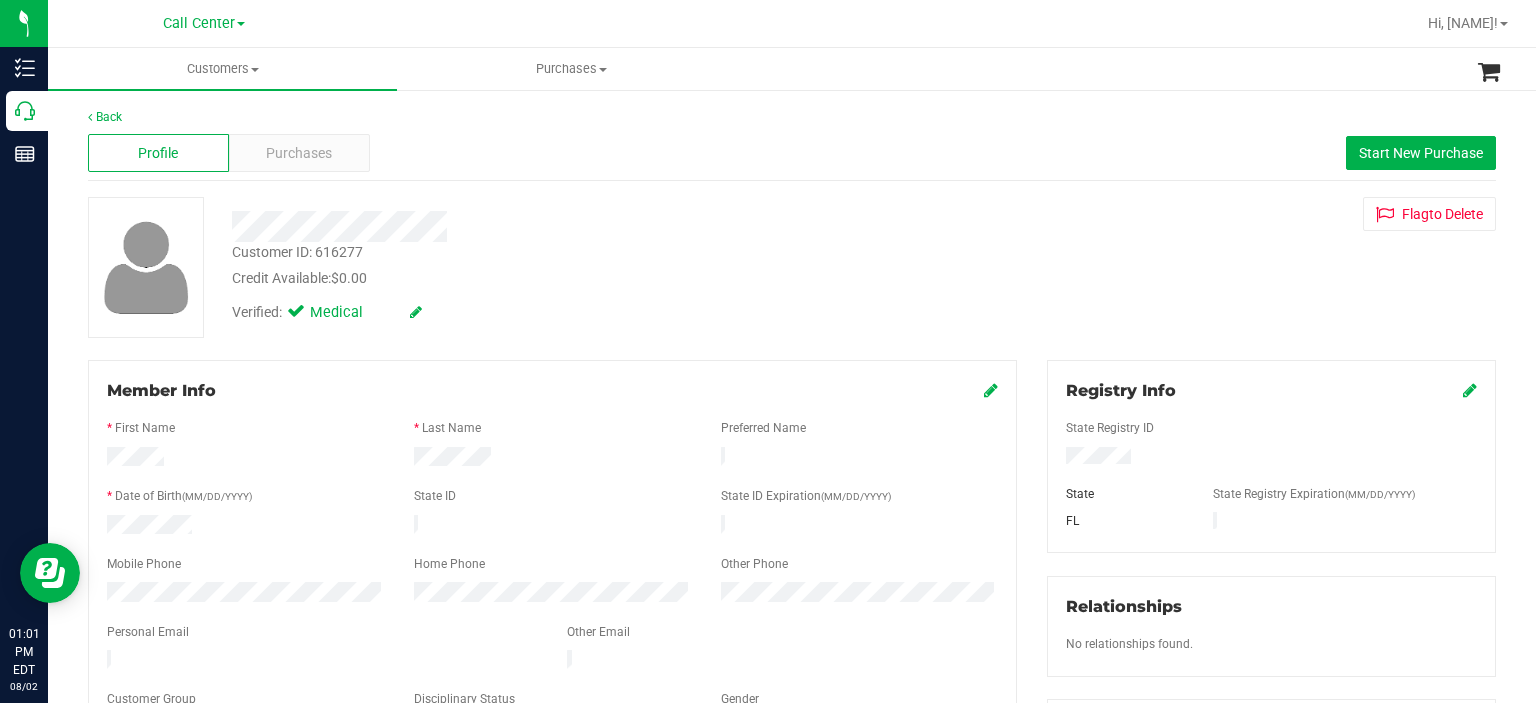 click on "Back" at bounding box center (792, 117) 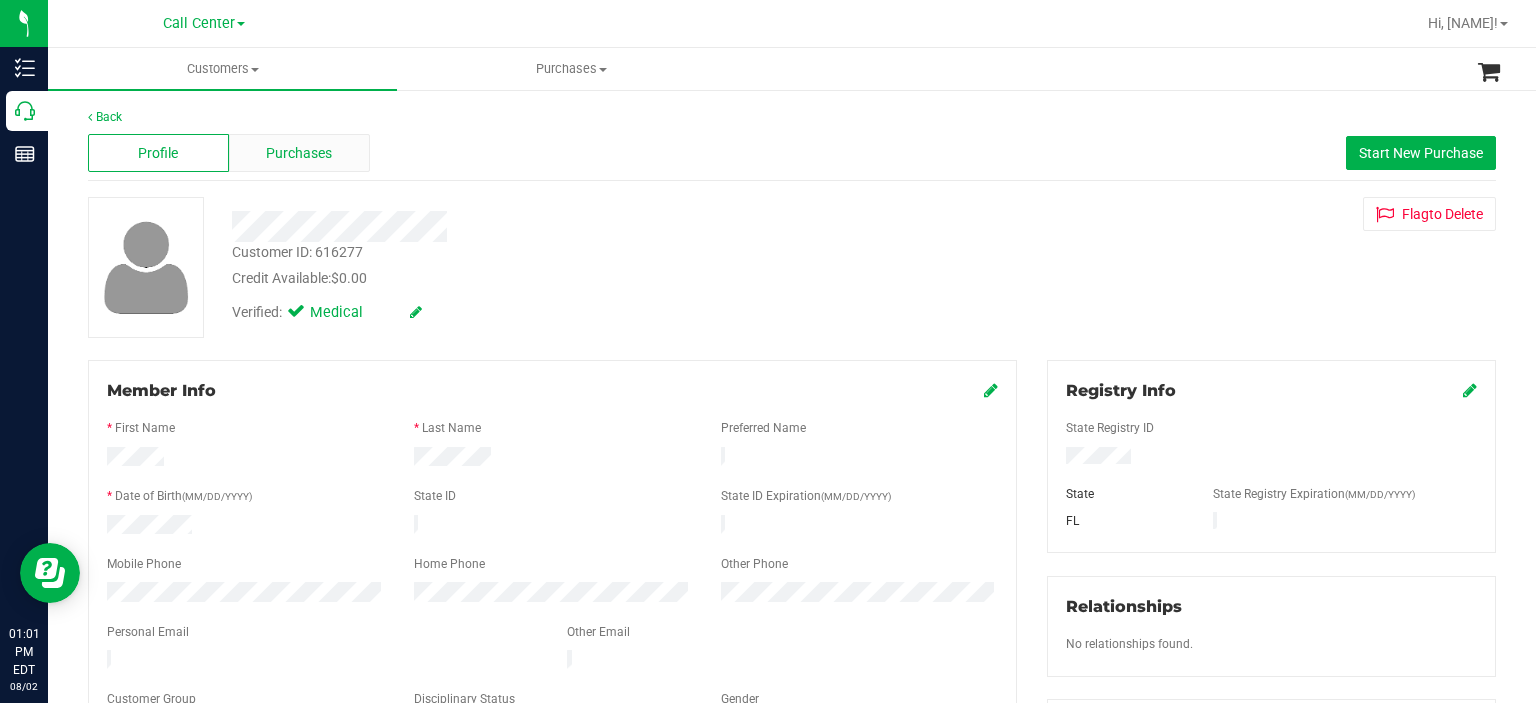 click on "Purchases" at bounding box center [299, 153] 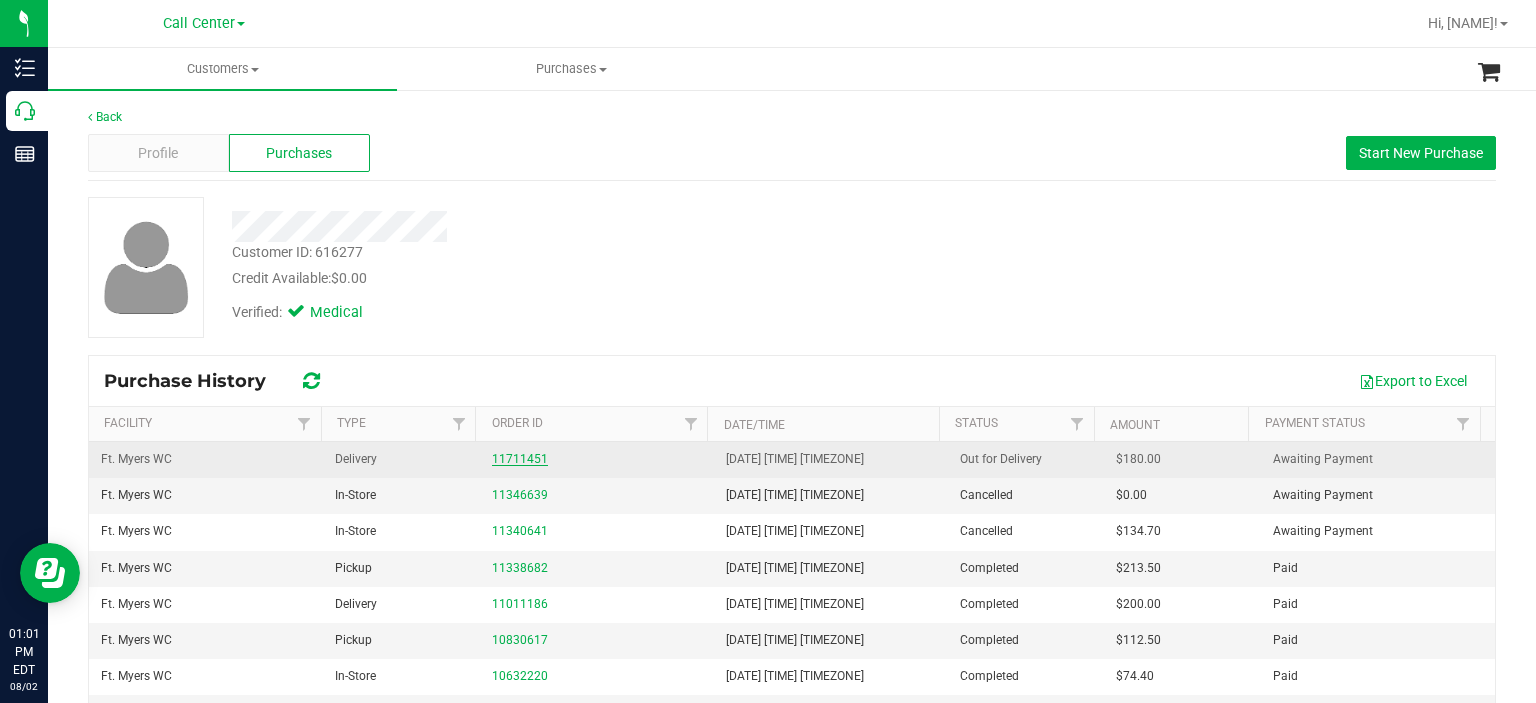 click on "11711451" at bounding box center (520, 459) 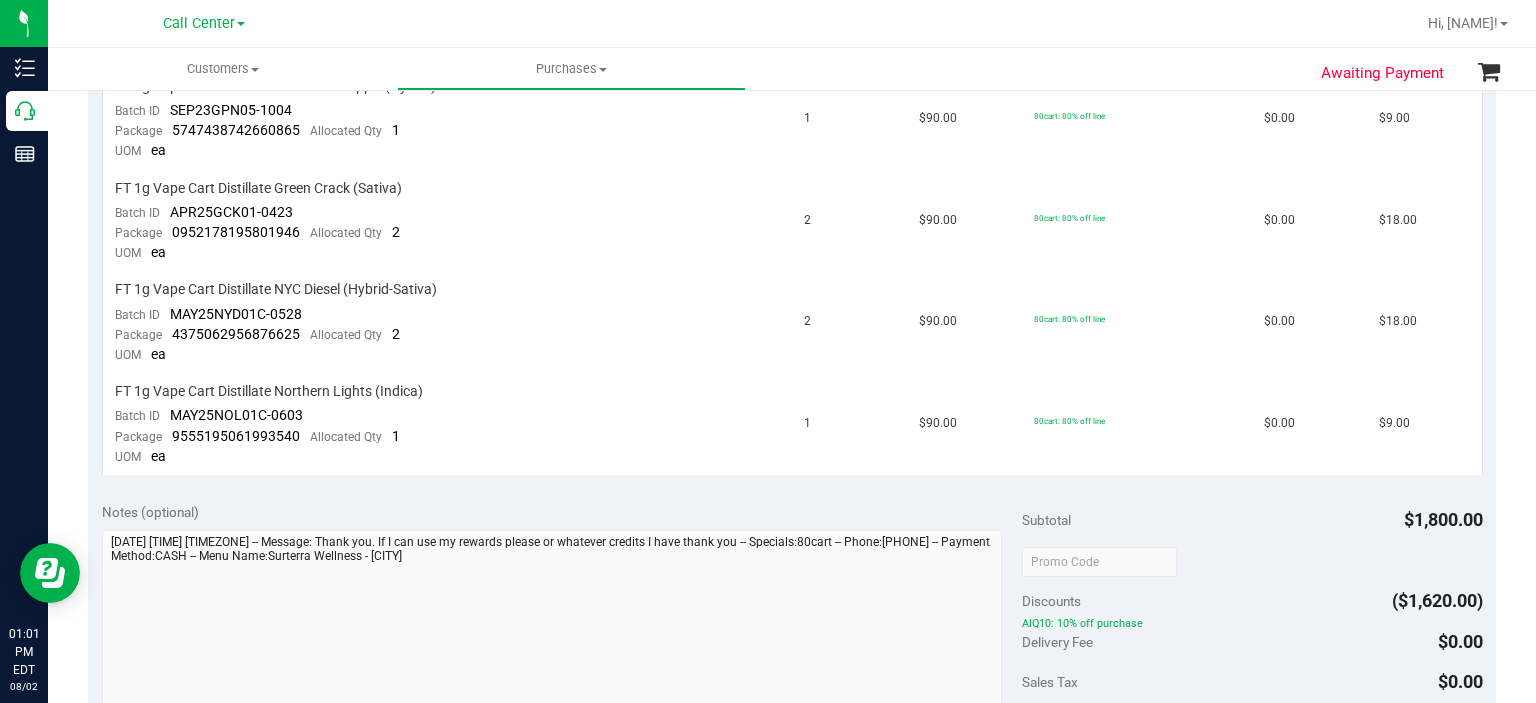 scroll, scrollTop: 1400, scrollLeft: 0, axis: vertical 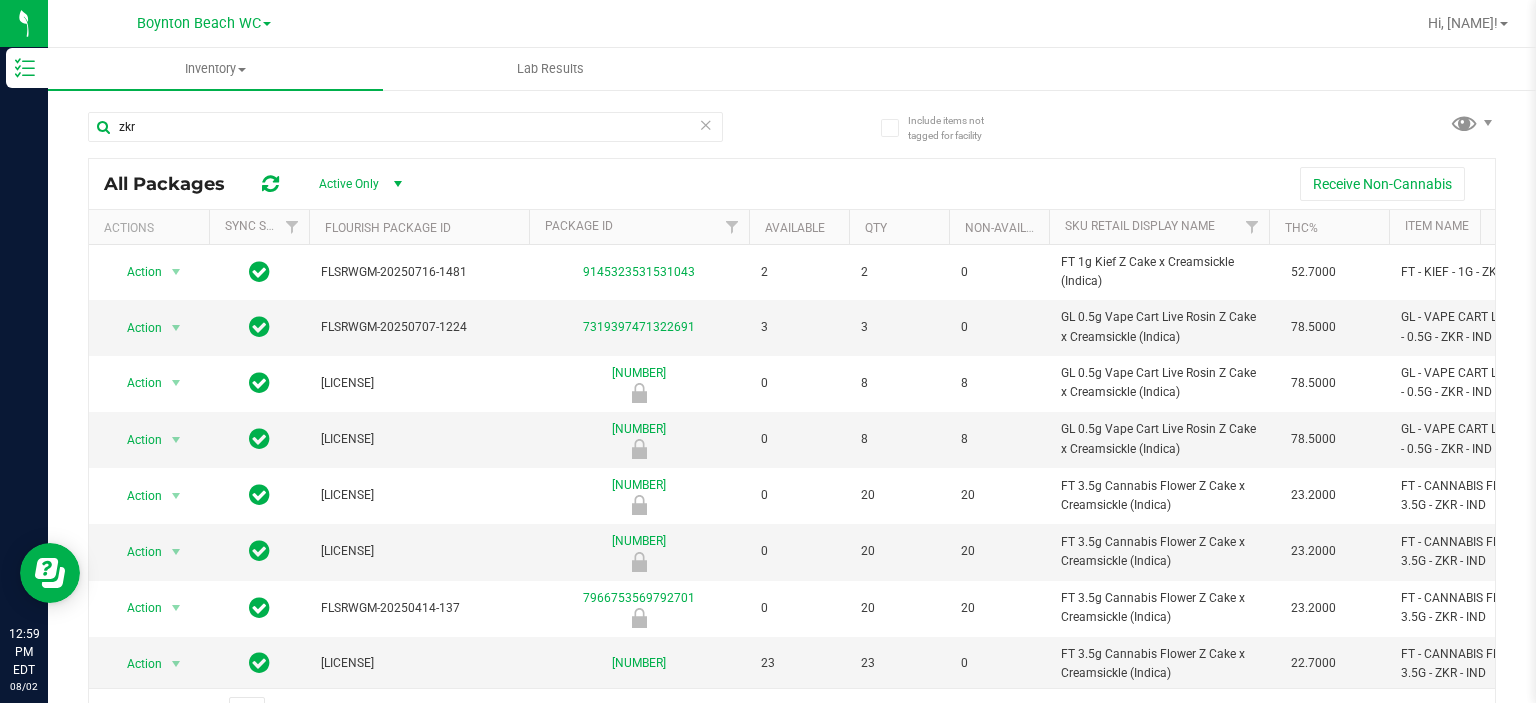 click on "Boynton Beach WC Bonita Springs WC Boynton Beach WC Bradenton WC Brandon WC Brooksville WC Call Center Clermont WC Crestview WC Deerfield Beach WC Delray Beach WC Deltona WC Ft Walton Beach WC Ft. Lauderdale WC Ft. Myers WC Gainesville WC Jax Atlantic WC Jax WC Key West WC Lakeland WC Largo WC Merritt Island WC Miami 72nd WC Miami Beach WC Miami Dadeland WC New Port Richey WC North Palm Beach WC North Port WC Ocala WC Orange Park WC Orlando Colonial WC Orlando WC Oviedo WC Palm Bay WC Palm Coast WC Panama City WC Pensacola WC Port Orange WC Port St. Lucie WC Sebring WC South Tampa WC St. Pete WC Summerfield WC Tallahassee WC Tampa WC TX Austin DC TX Plano Retail TX San Antonio Retail TX South-Austin Retail Winter Haven WC WPB WC" at bounding box center (204, 23) 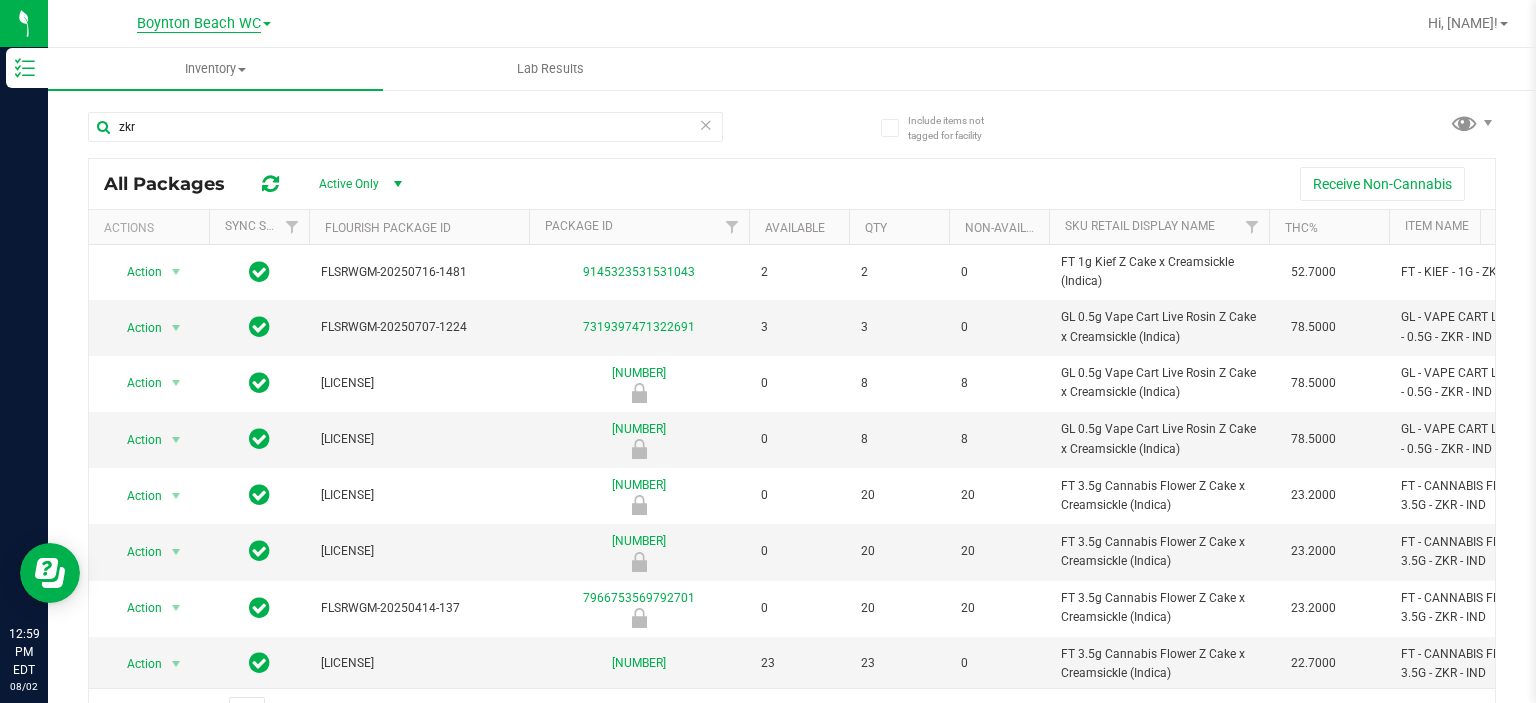 click on "Boynton Beach WC" at bounding box center (199, 24) 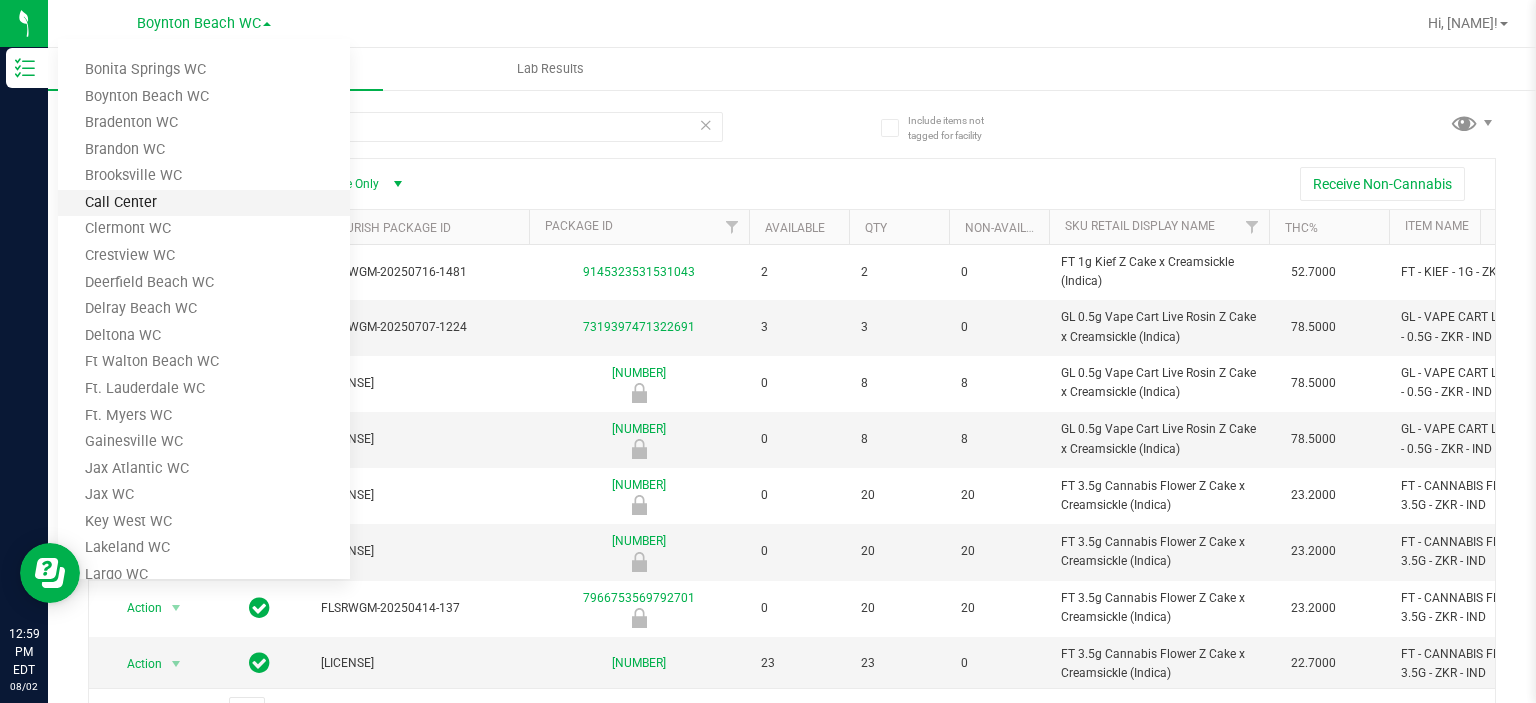 click on "Call Center" at bounding box center [204, 203] 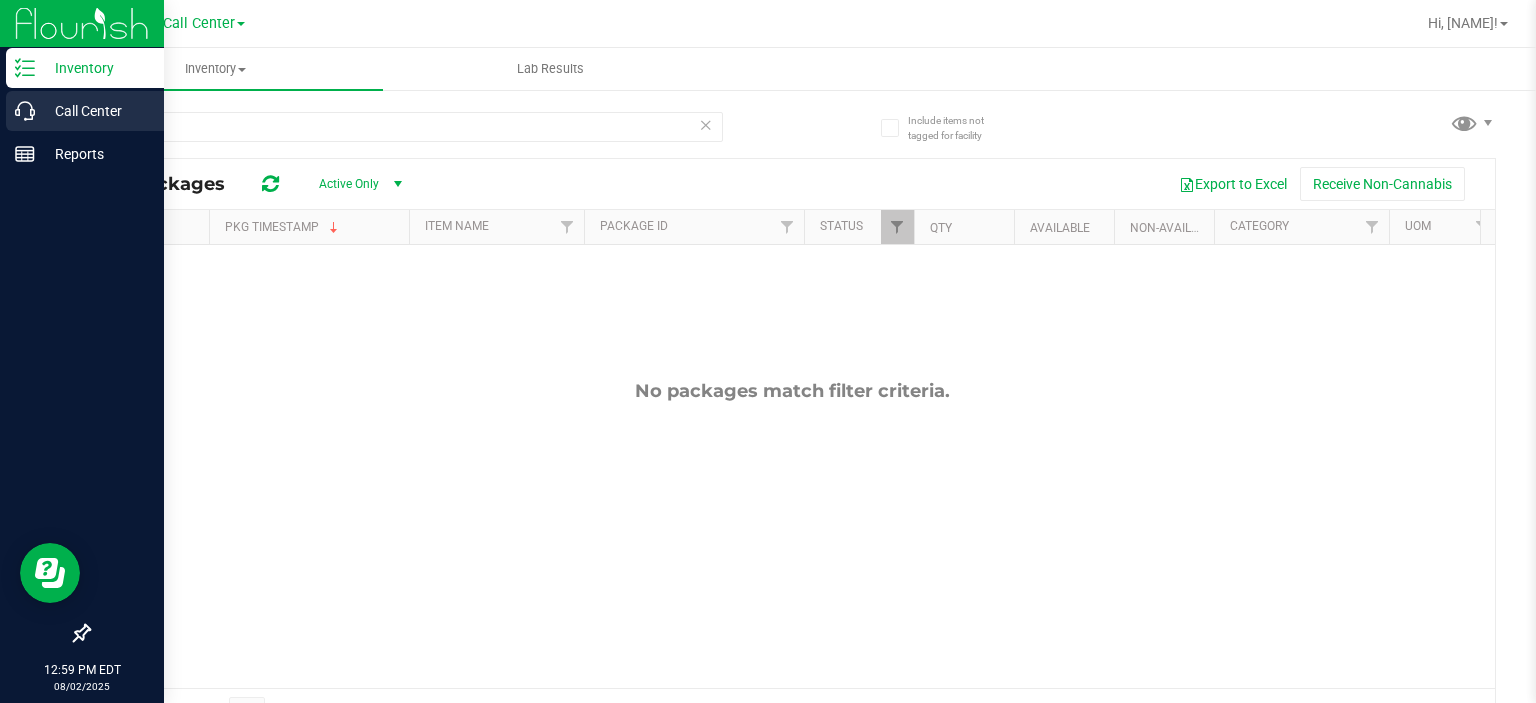 click 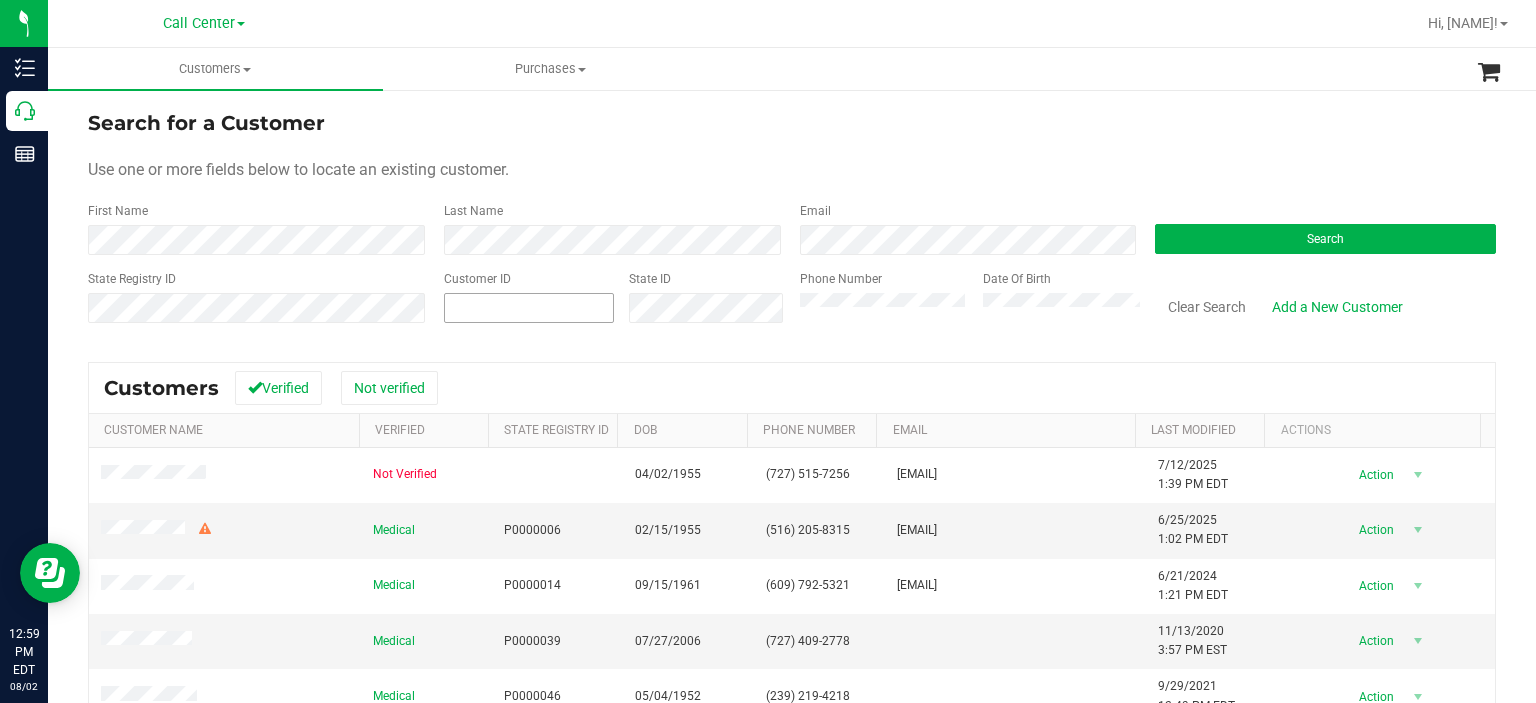drag, startPoint x: 525, startPoint y: 304, endPoint x: 610, endPoint y: 305, distance: 85.00588 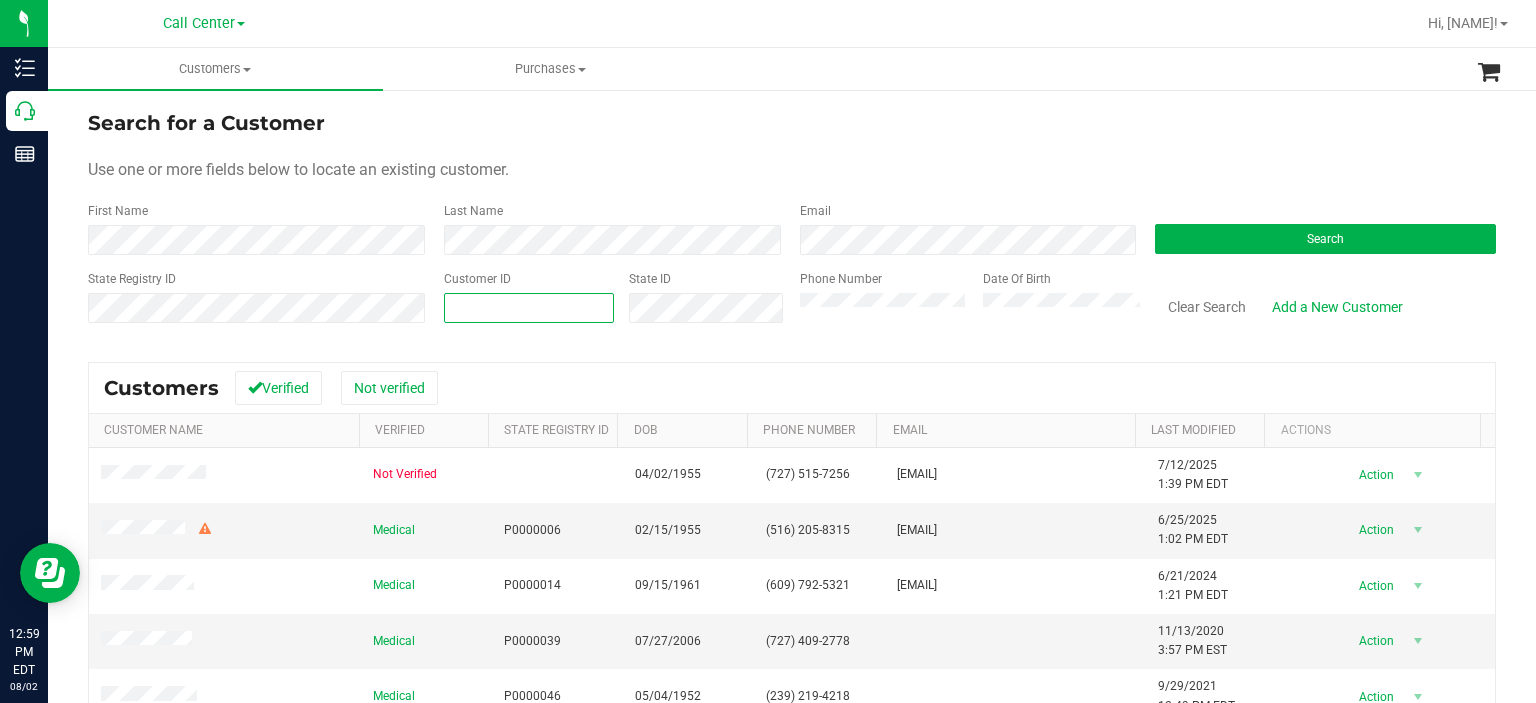 paste on "[NUMBER]" 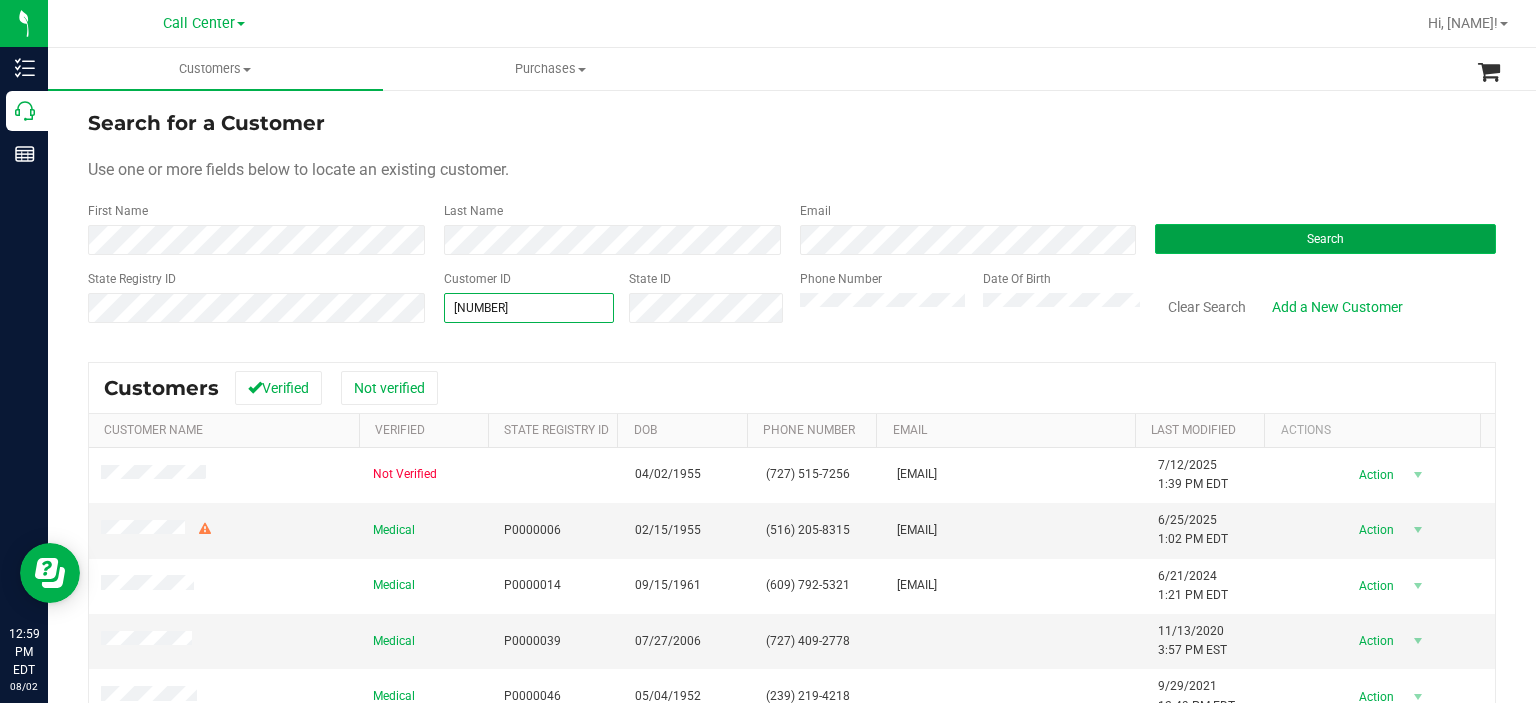 type on "[NUMBER]" 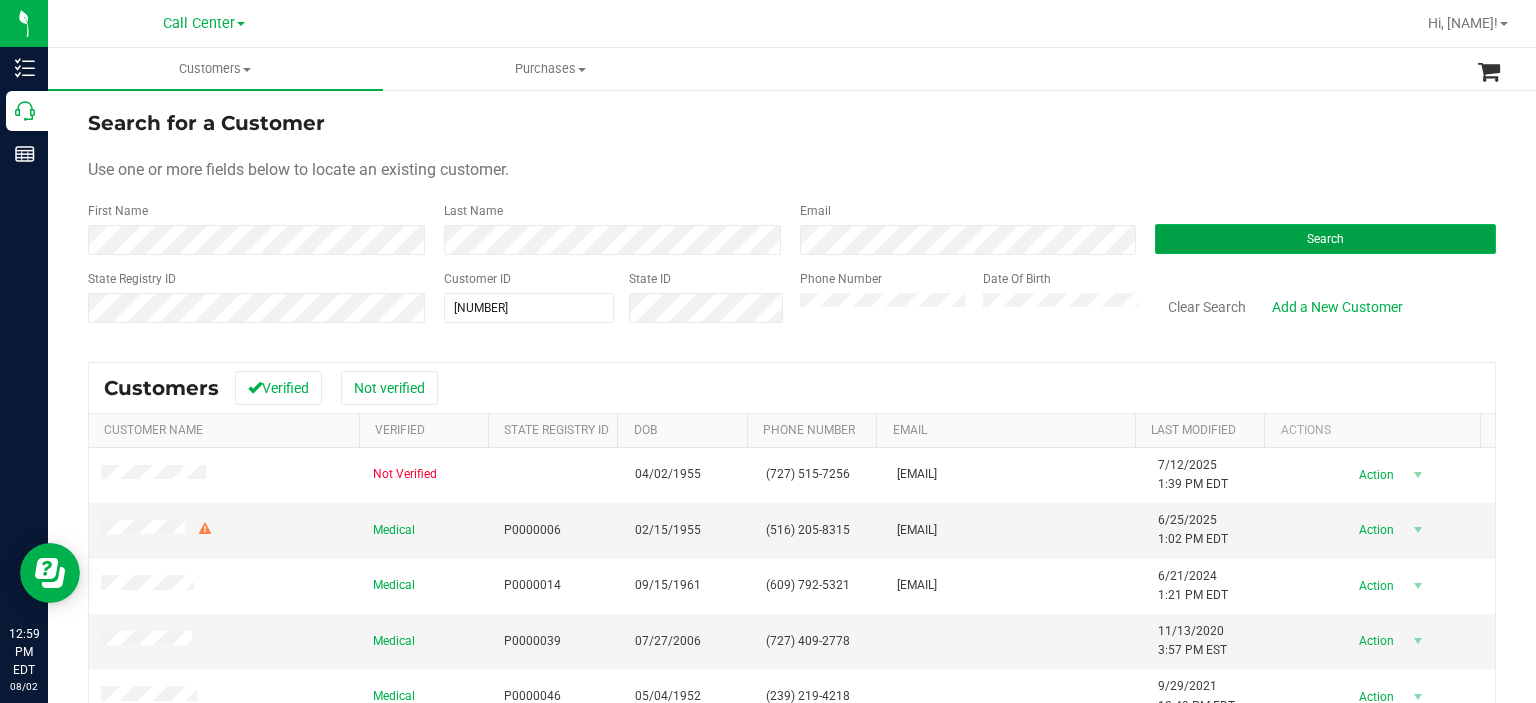 click on "Search" at bounding box center [1325, 239] 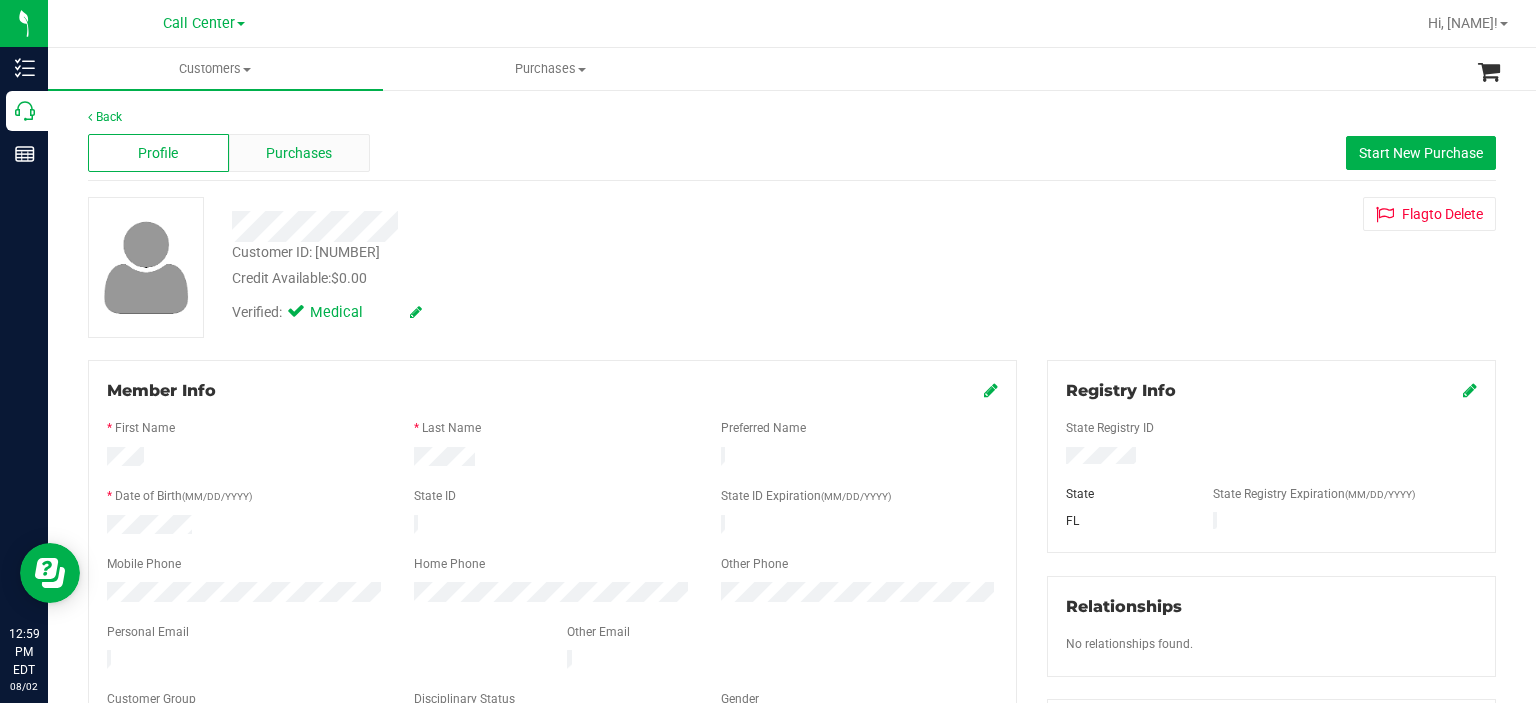 click on "Purchases" at bounding box center (299, 153) 